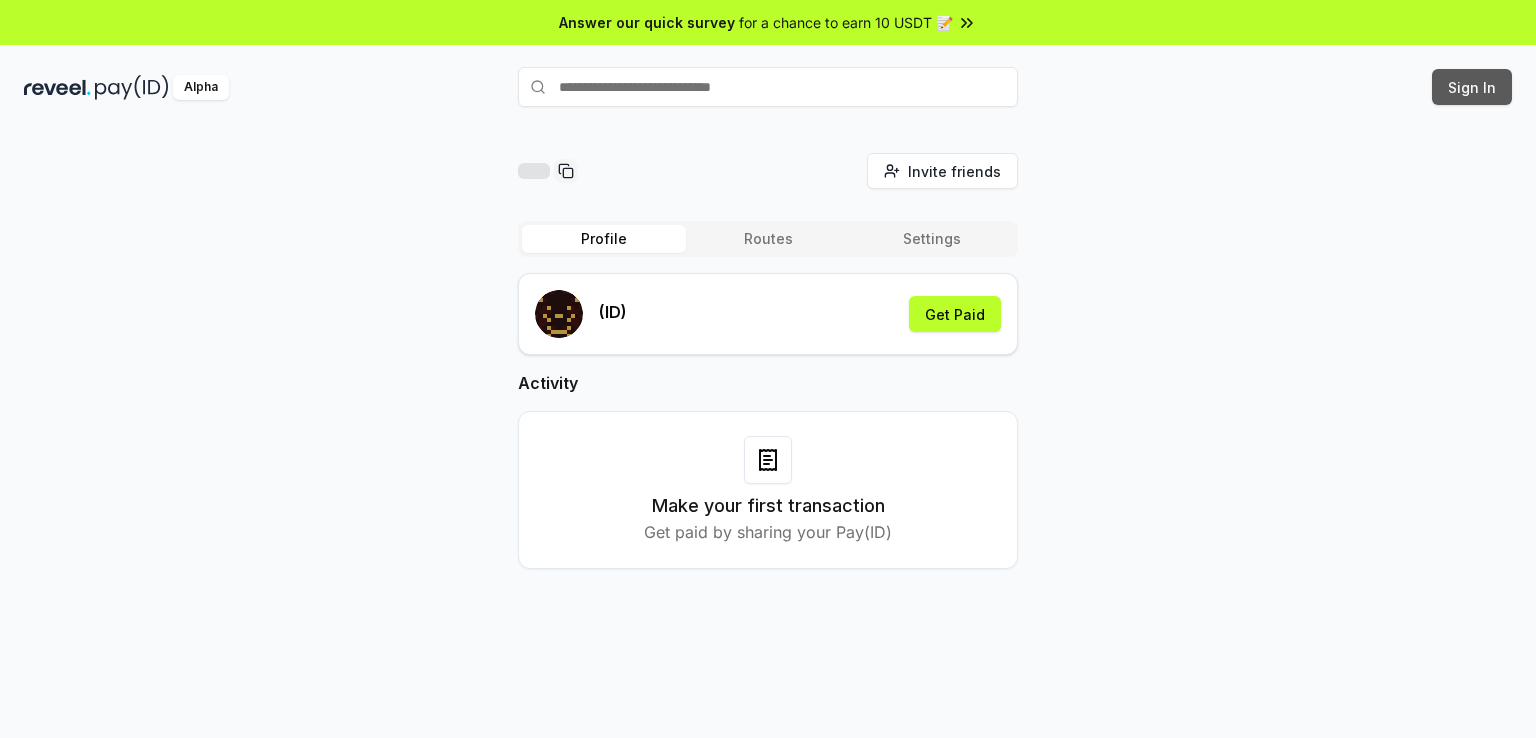 scroll, scrollTop: 0, scrollLeft: 0, axis: both 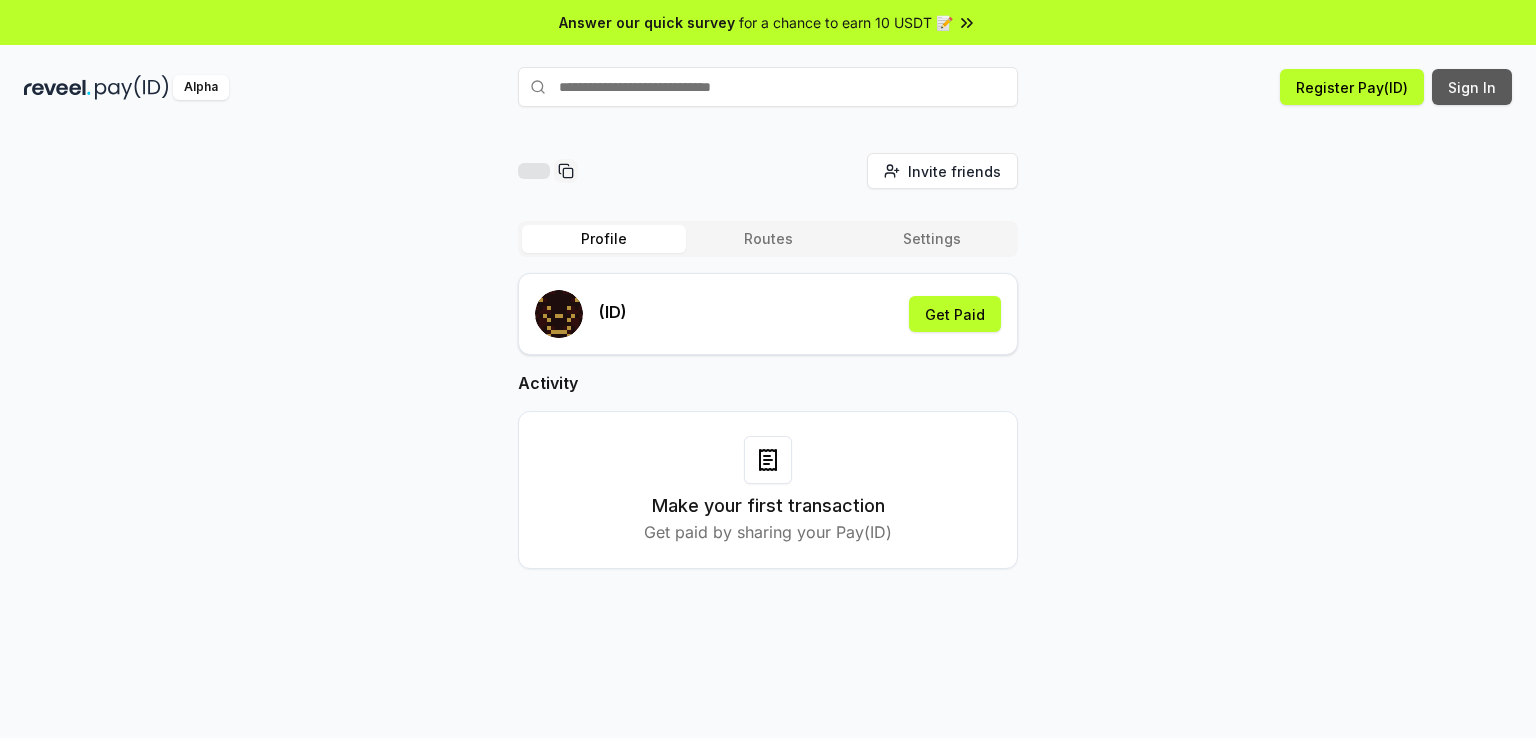 click on "Sign In" at bounding box center (1472, 87) 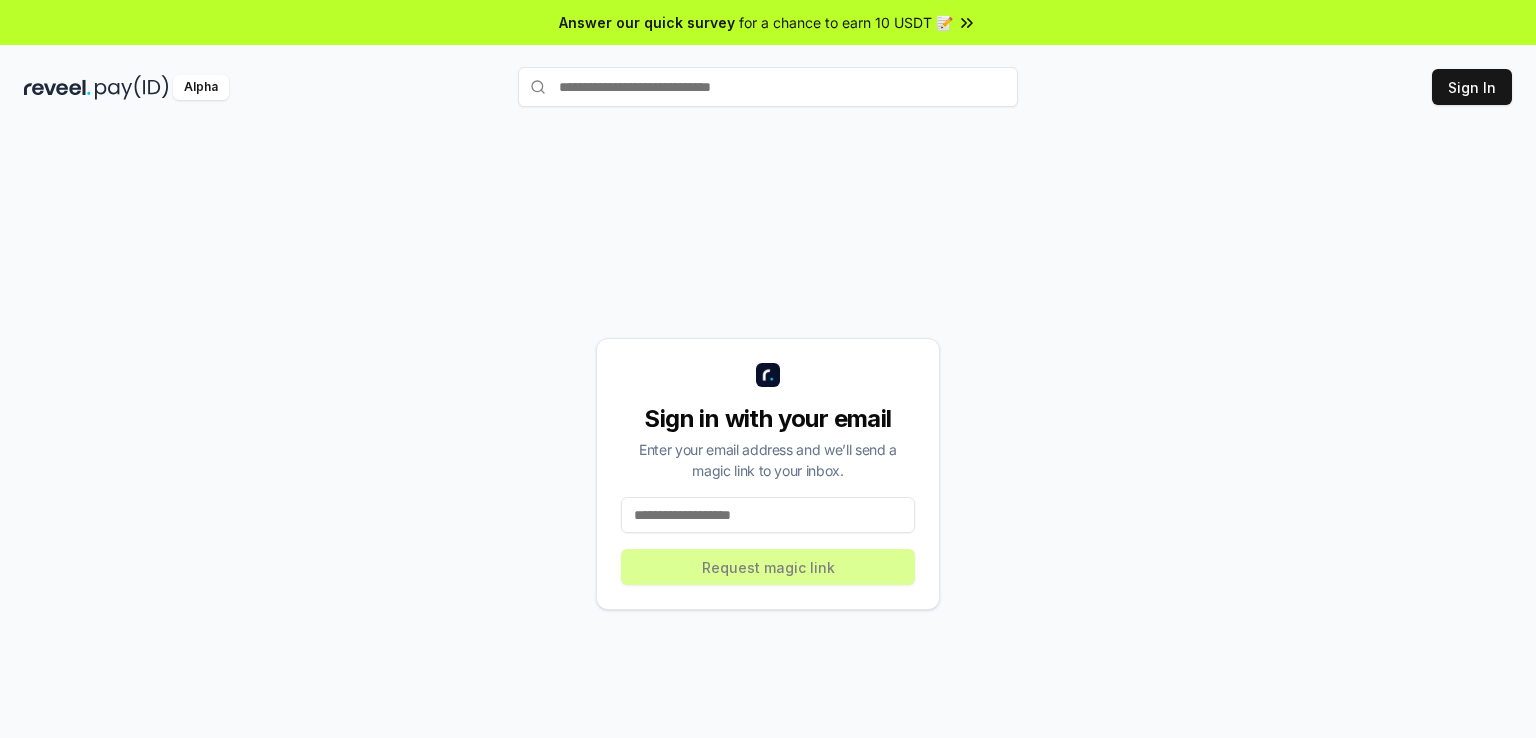 scroll, scrollTop: 0, scrollLeft: 0, axis: both 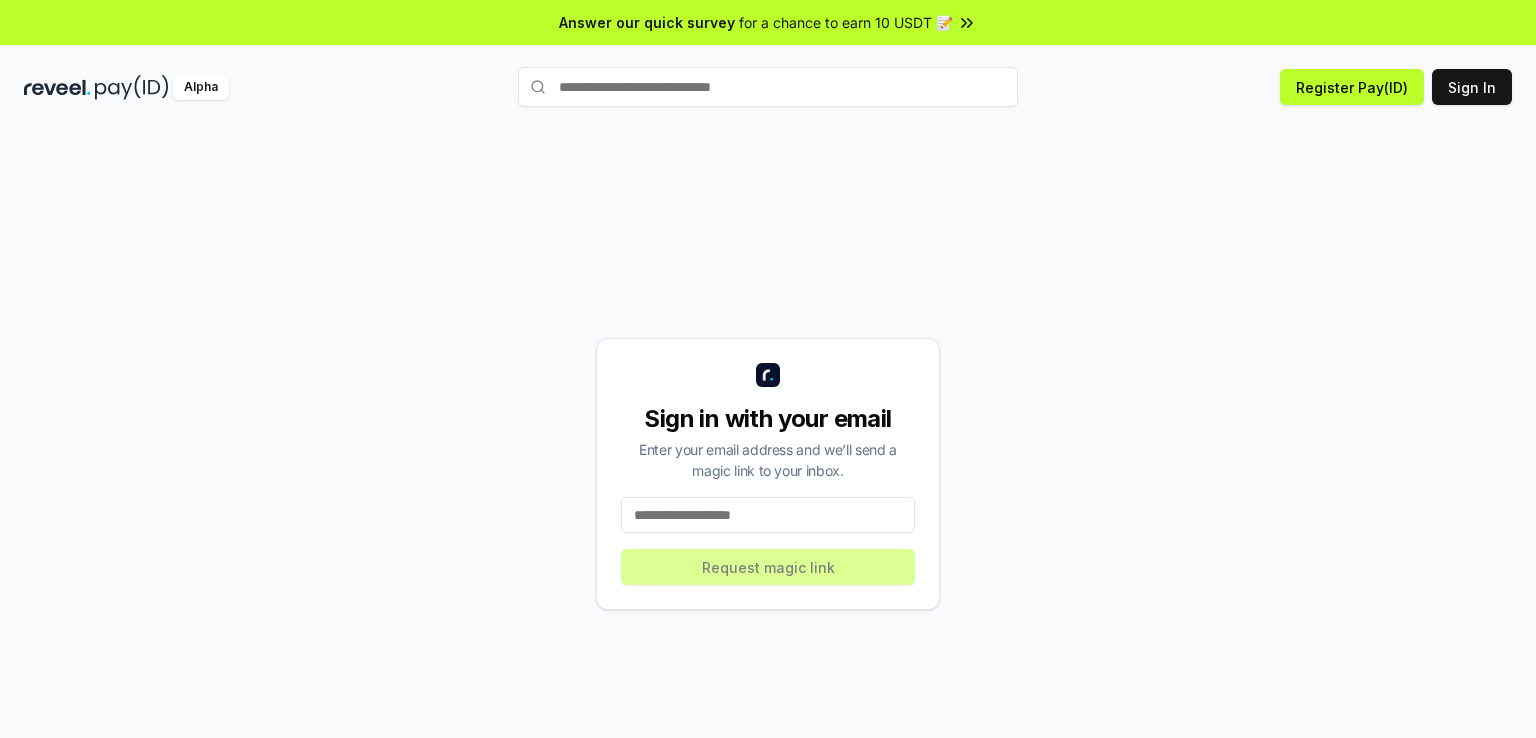 click at bounding box center (768, 515) 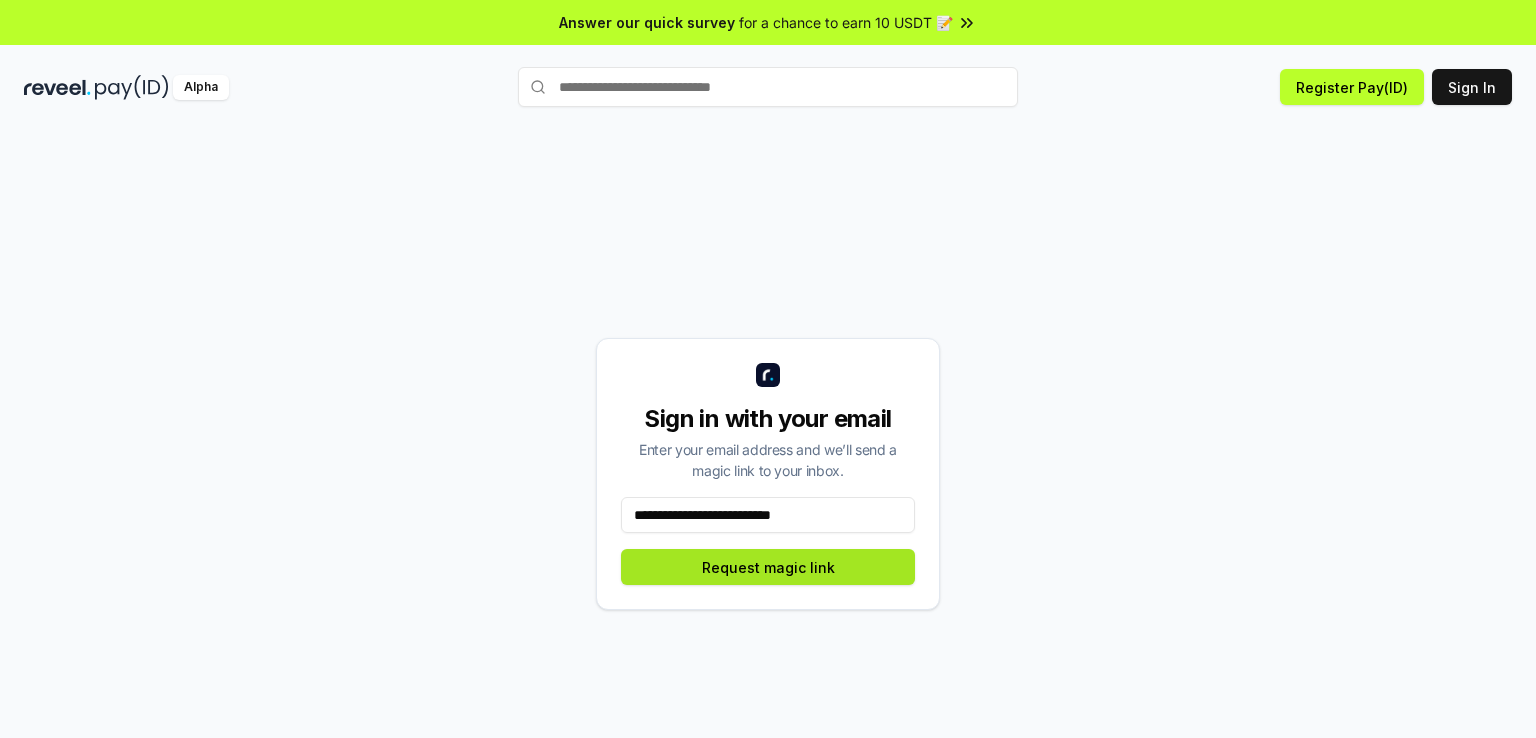type on "**********" 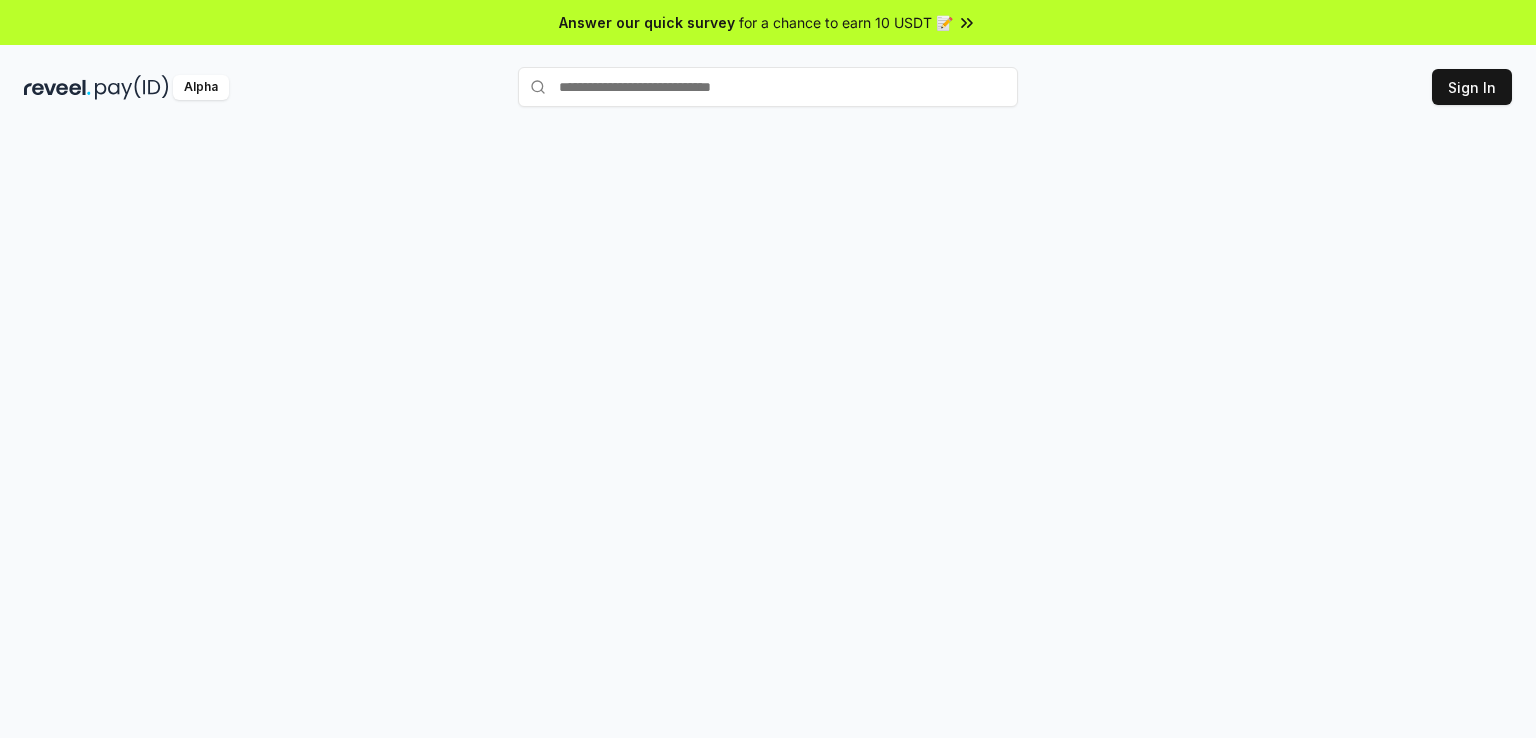 scroll, scrollTop: 0, scrollLeft: 0, axis: both 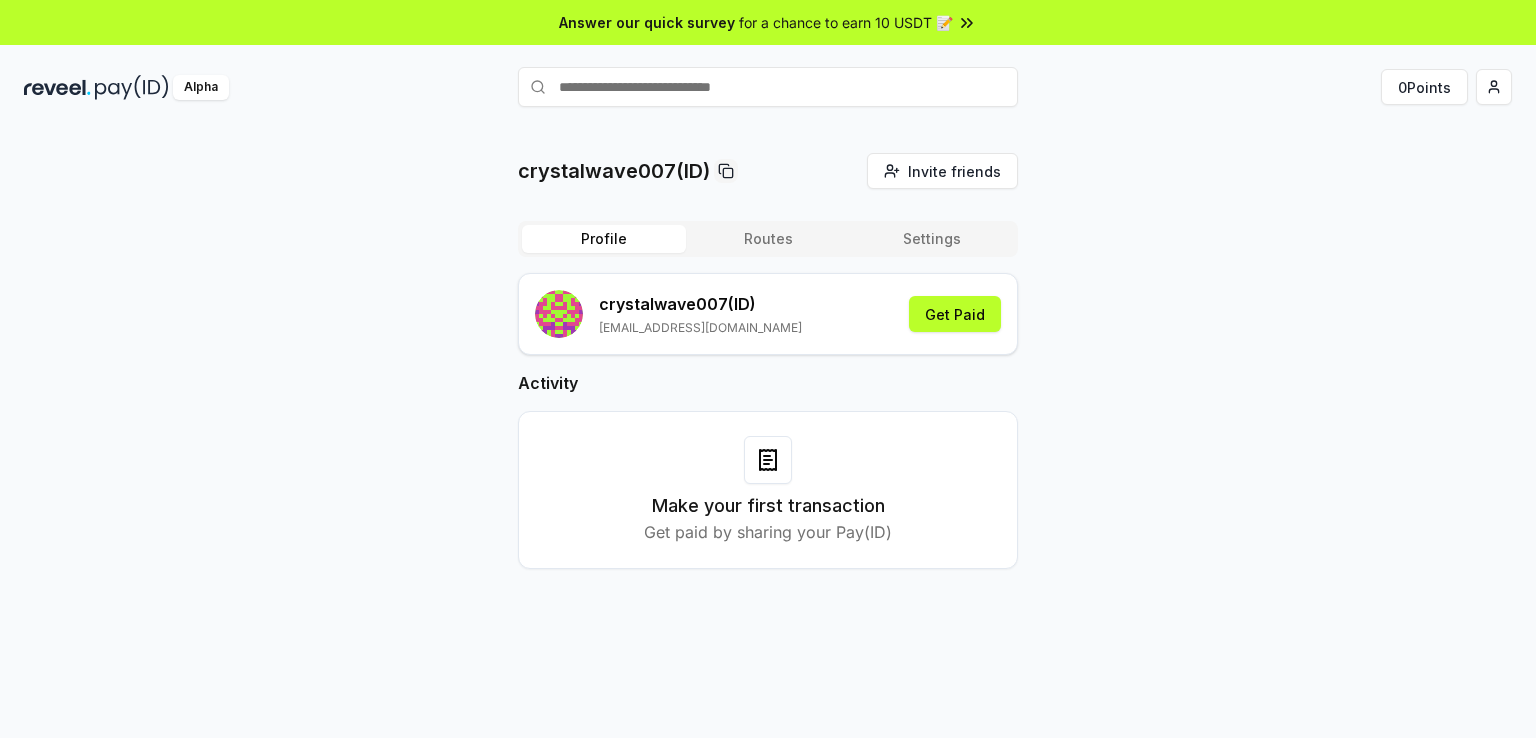 click on "Settings" at bounding box center (932, 239) 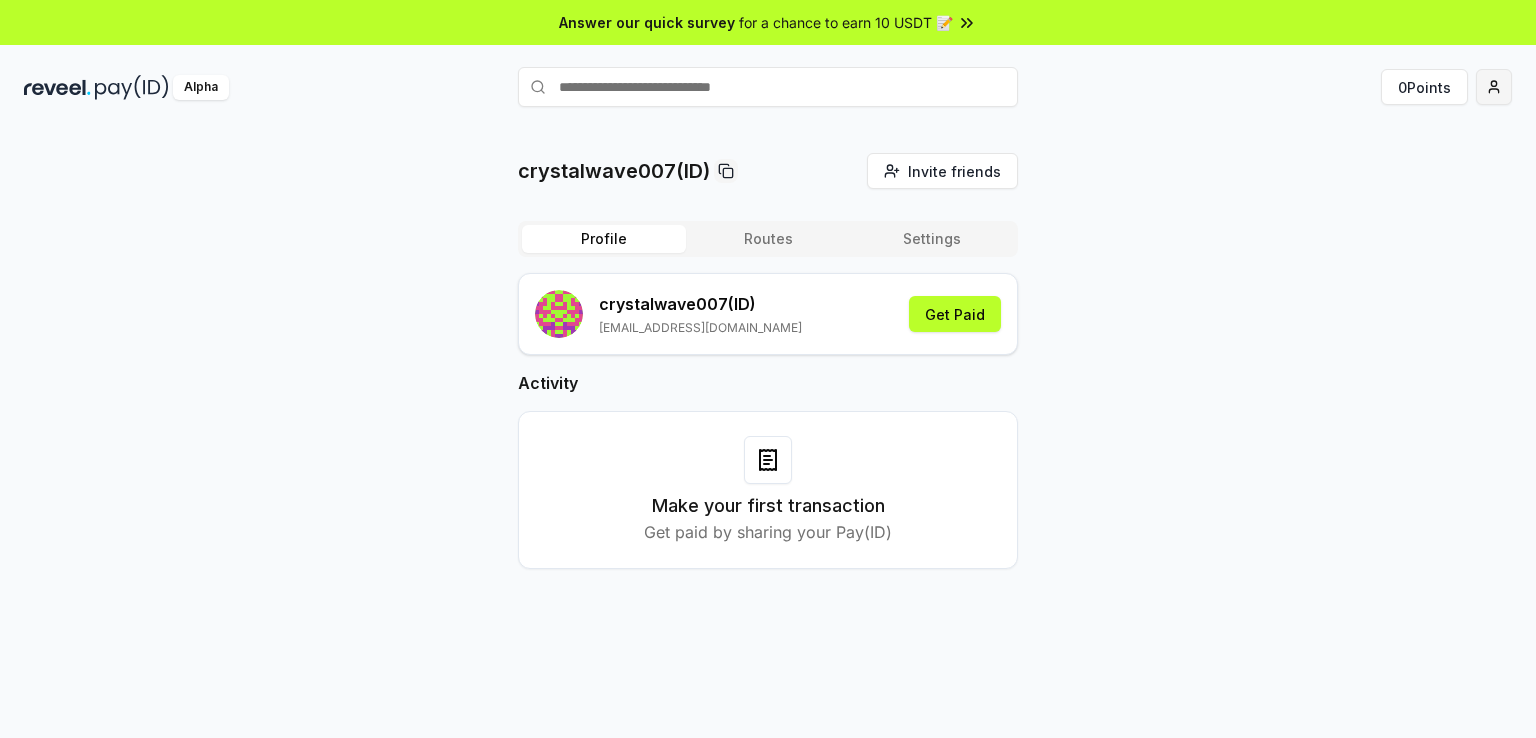 click on "Answer our quick survey for a chance to earn 10 USDT 📝 Alpha   0  Points crystalwave007(ID) Invite friends Invite Profile Routes Settings crystalwave007 (ID) crystalwave007@tutamail.com Get Paid Activity Make your first transaction Get paid by sharing your Pay(ID)" at bounding box center (768, 369) 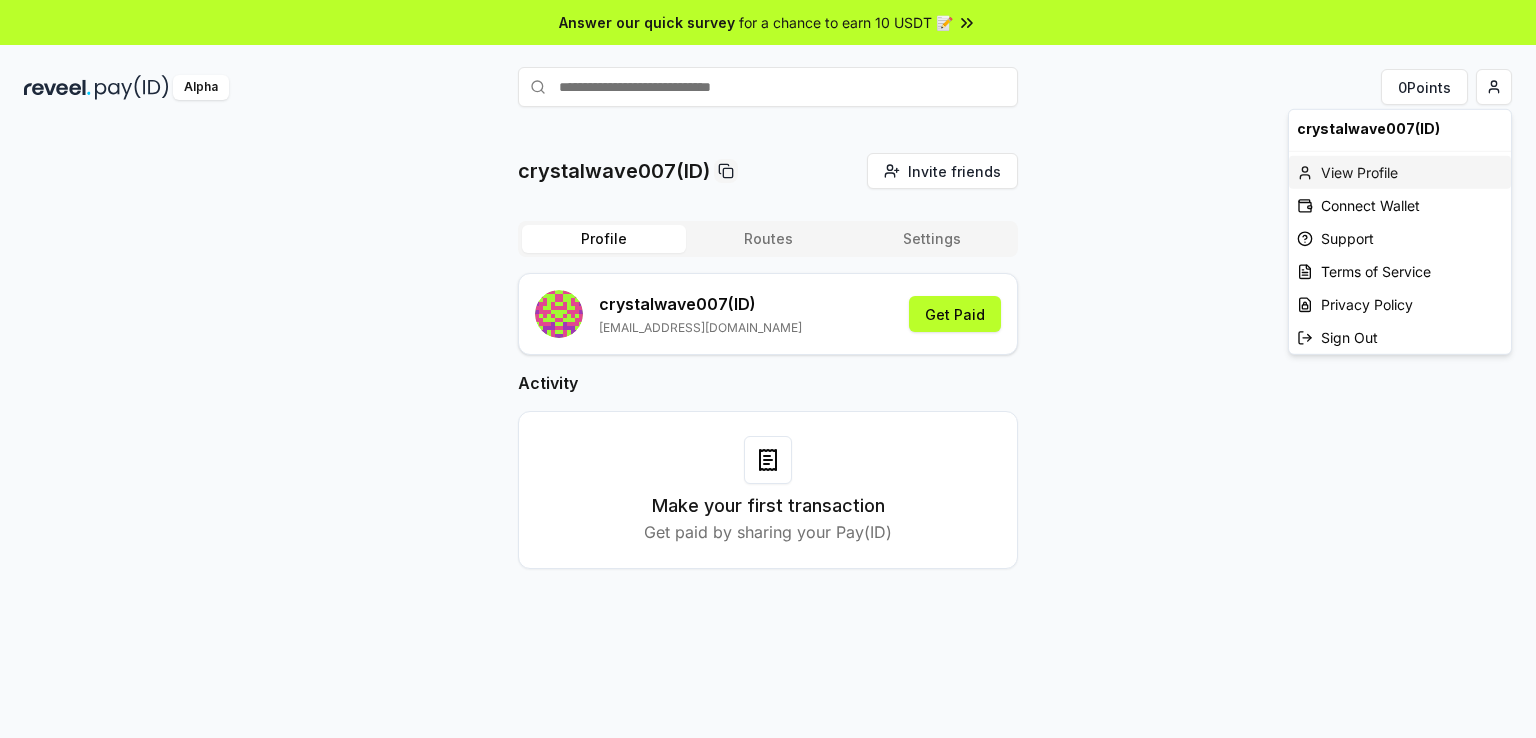 click on "View Profile" at bounding box center (1400, 172) 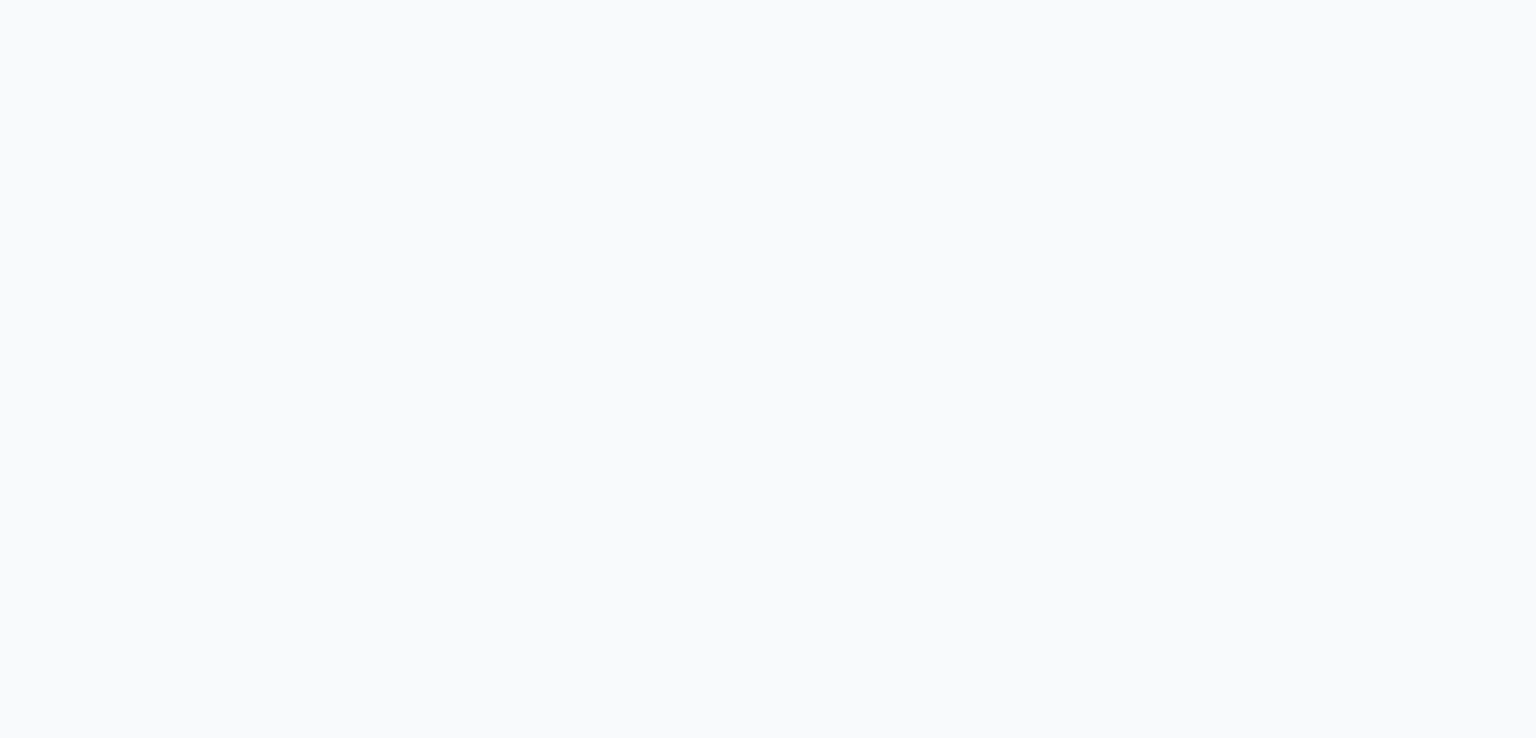 scroll, scrollTop: 0, scrollLeft: 0, axis: both 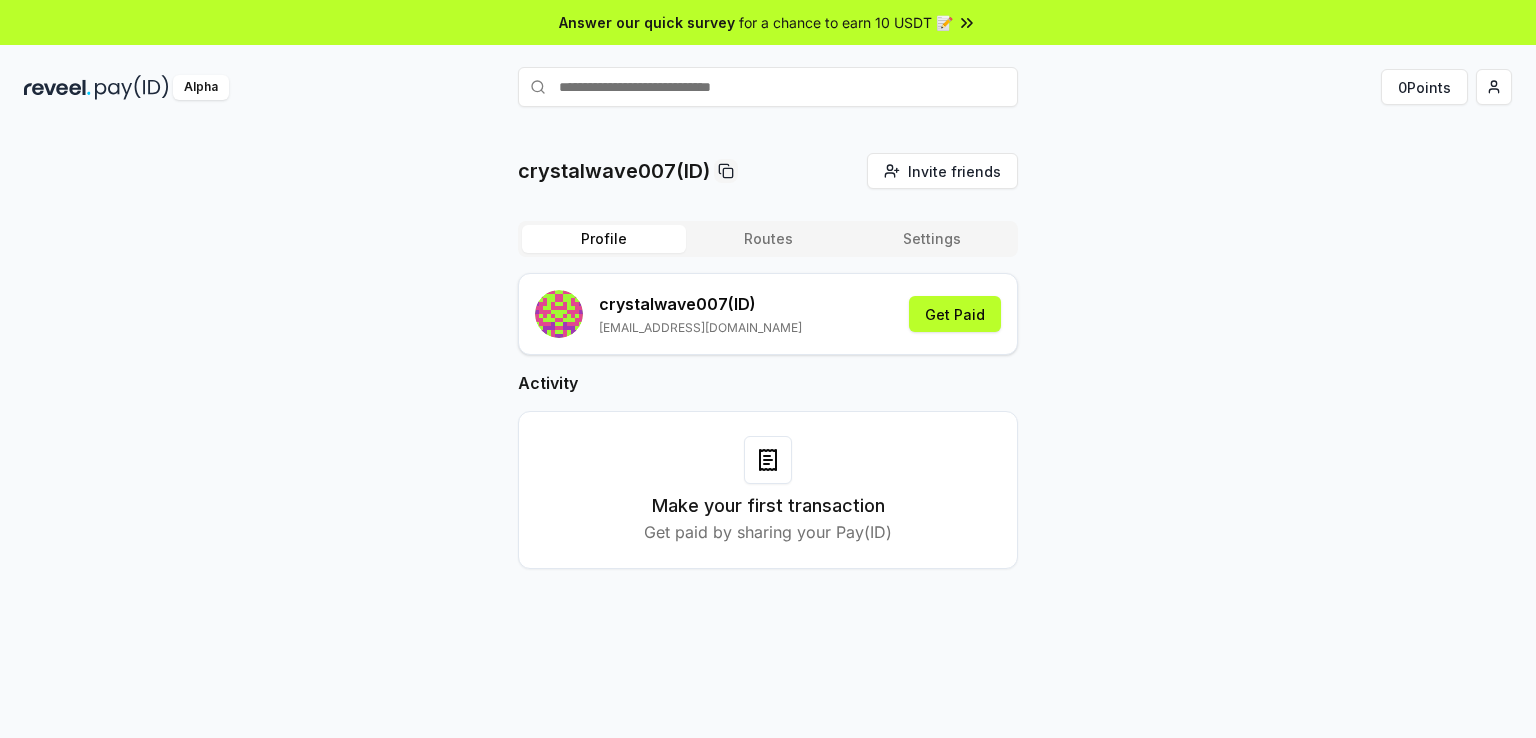 click on "Routes" at bounding box center (768, 239) 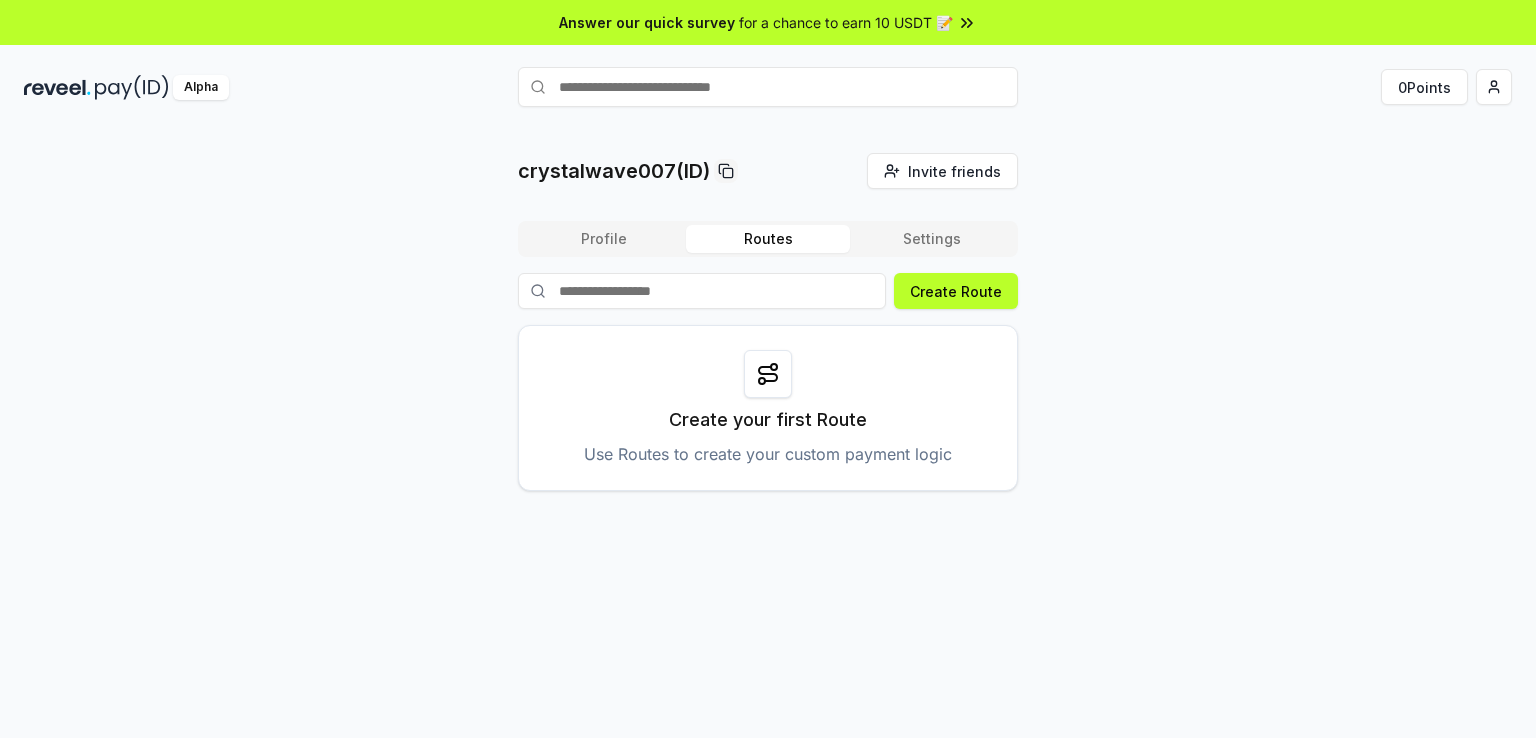 click on "Settings" at bounding box center (932, 239) 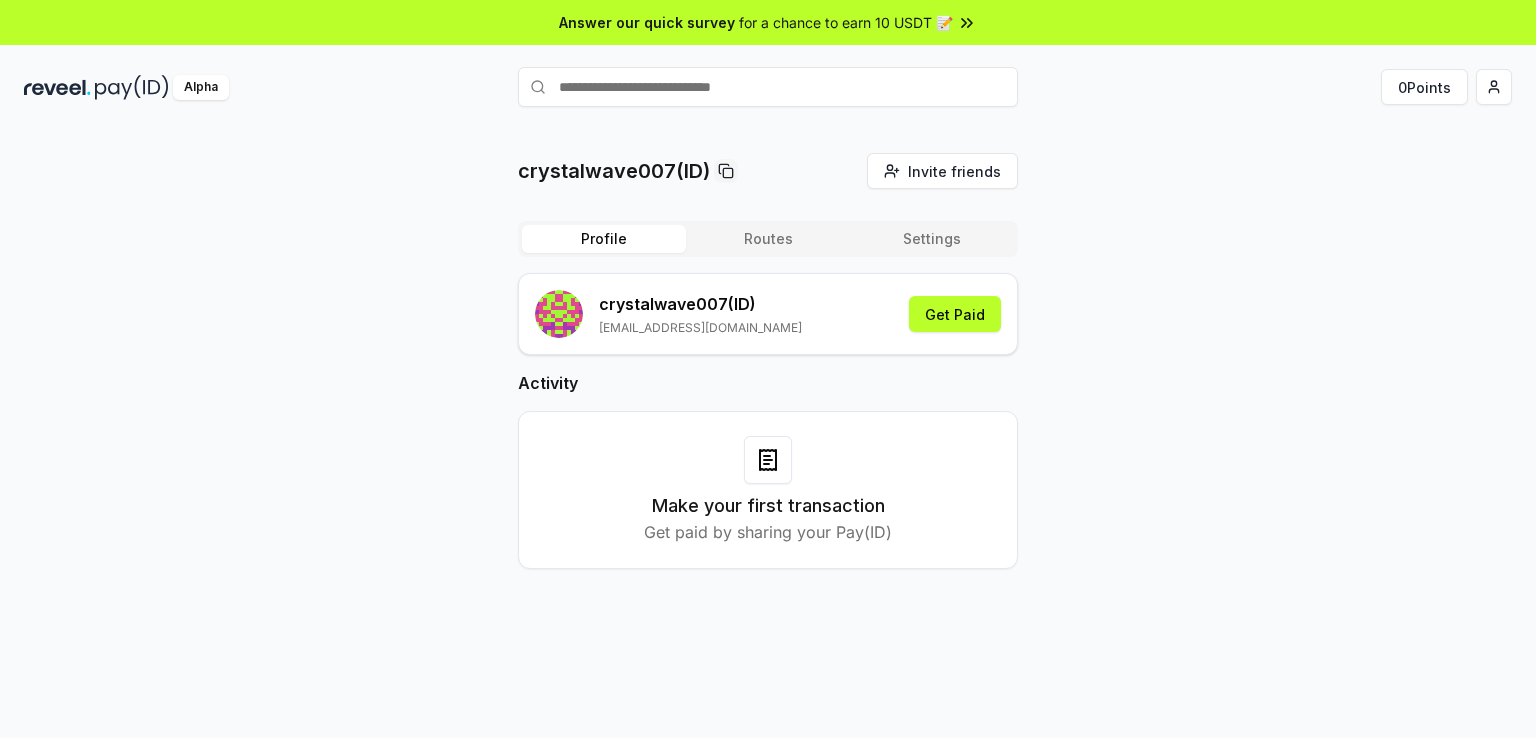 click on "Profile" at bounding box center [604, 239] 